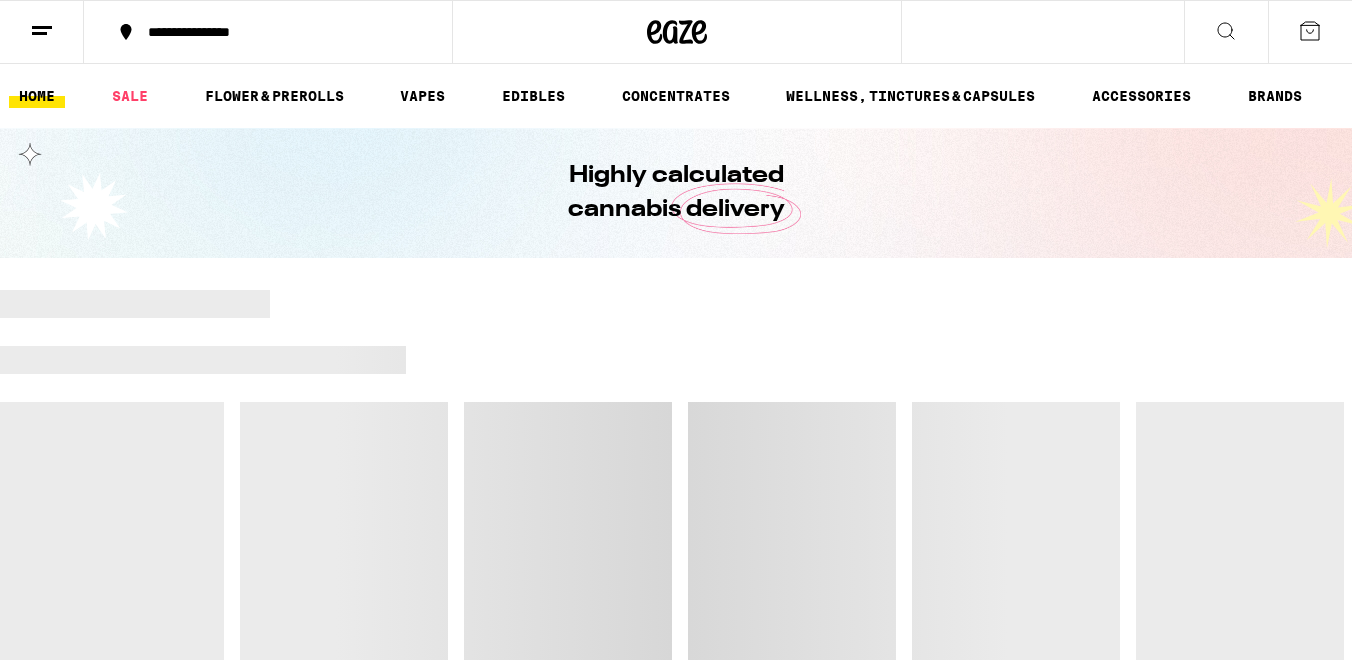 scroll, scrollTop: 0, scrollLeft: 0, axis: both 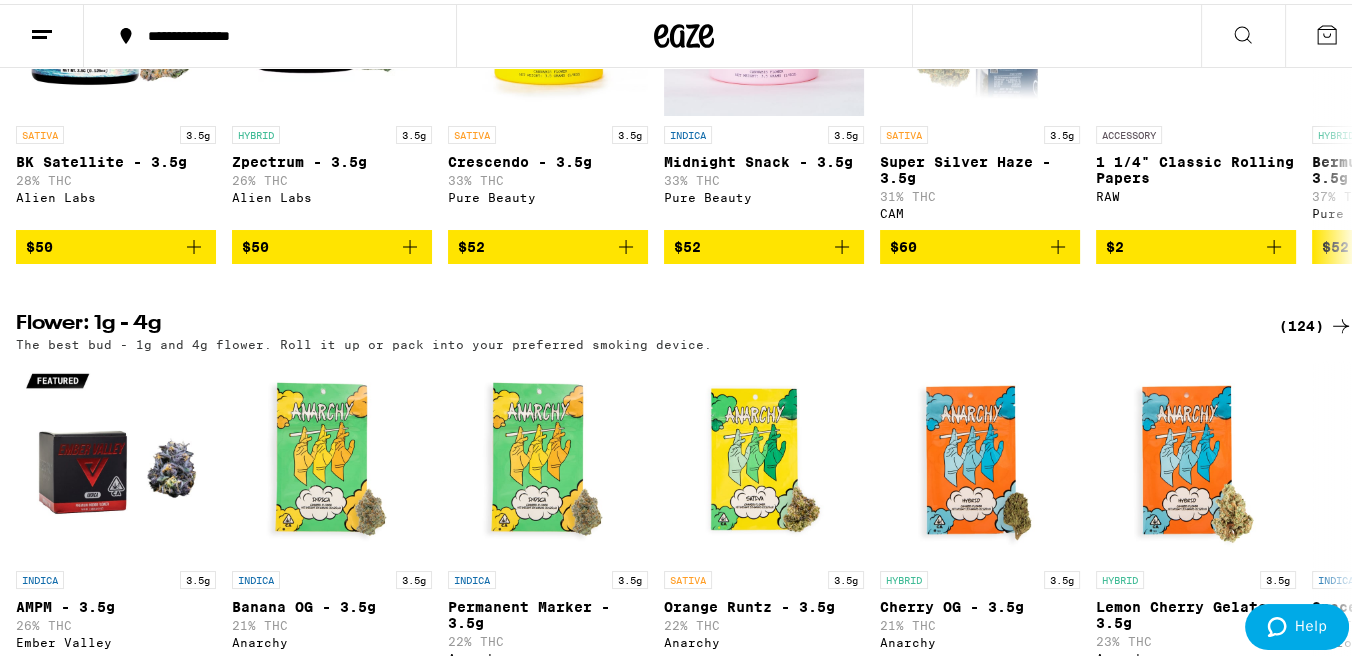 click on "(124)" at bounding box center (1316, 322) 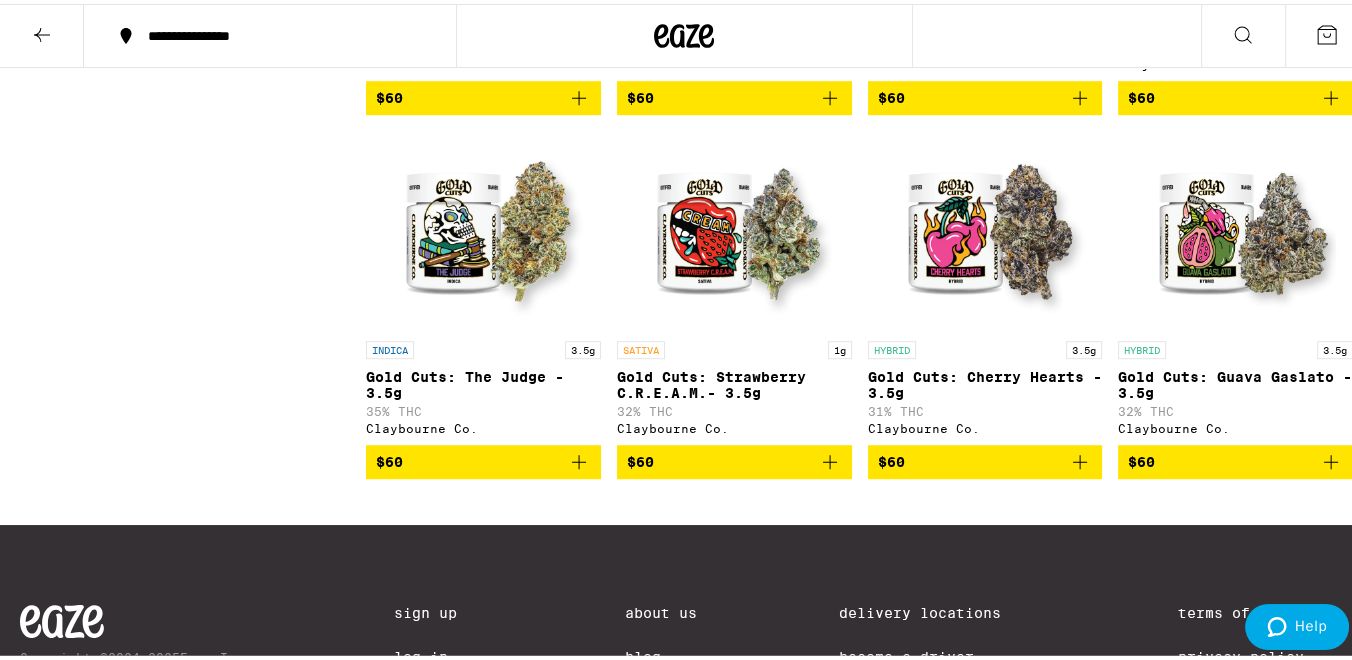 scroll, scrollTop: 11263, scrollLeft: 0, axis: vertical 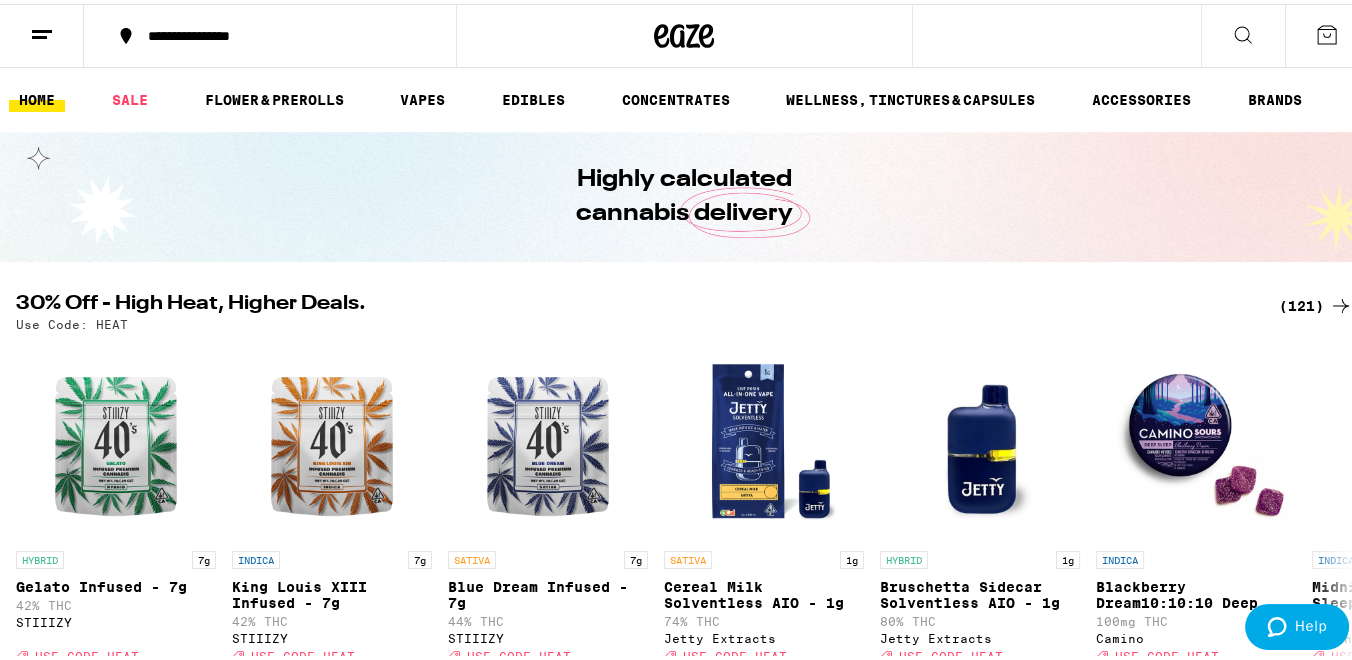 click on "(121)" at bounding box center (1316, 302) 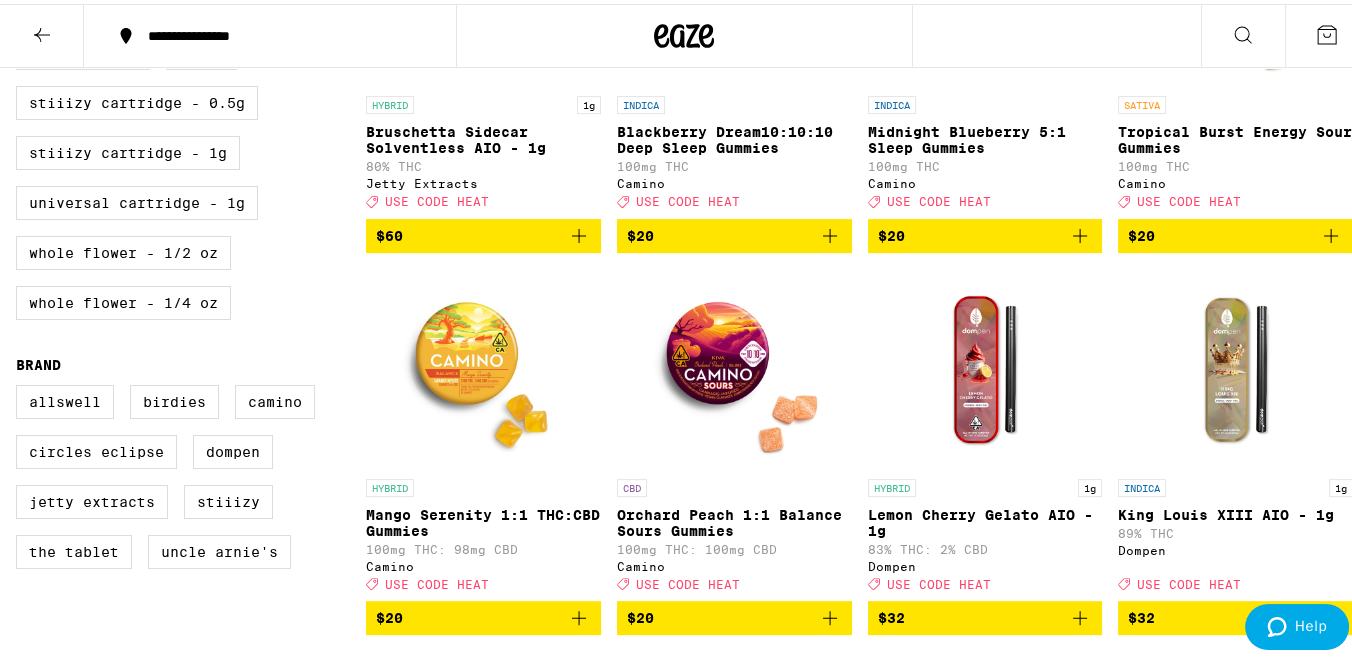 scroll, scrollTop: 777, scrollLeft: 0, axis: vertical 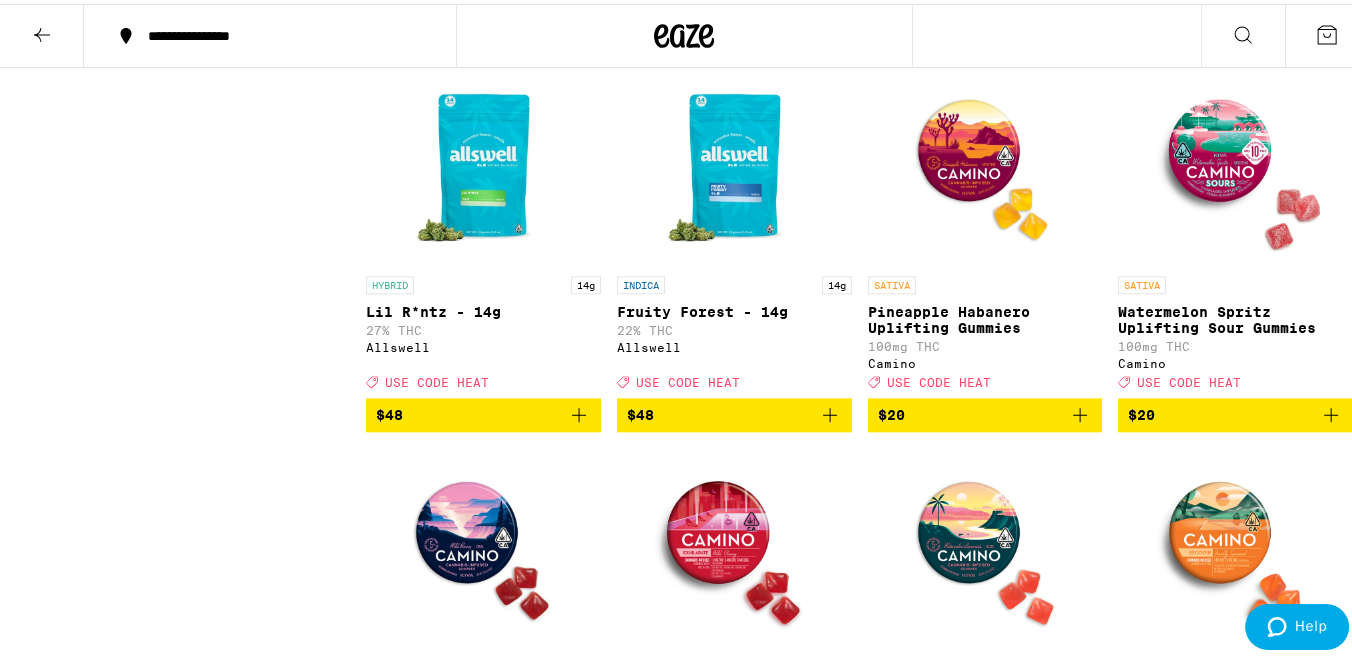 drag, startPoint x: 965, startPoint y: 440, endPoint x: 960, endPoint y: 451, distance: 12.083046 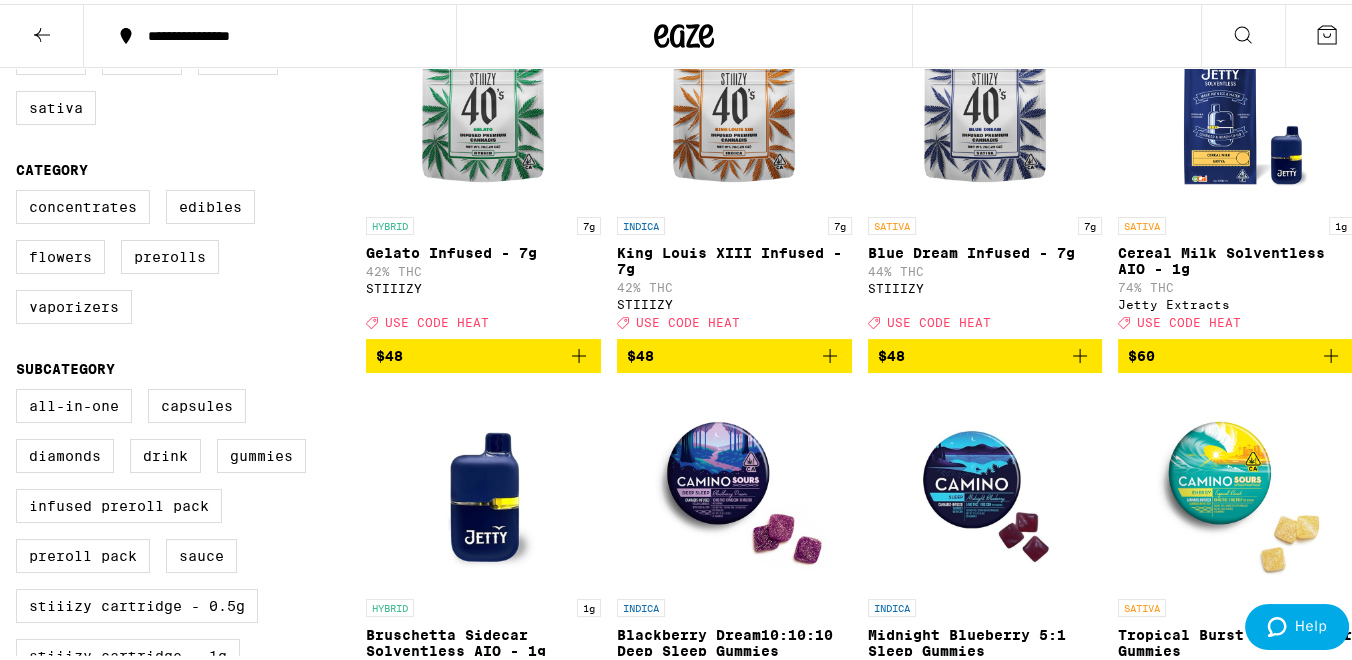 scroll, scrollTop: 0, scrollLeft: 0, axis: both 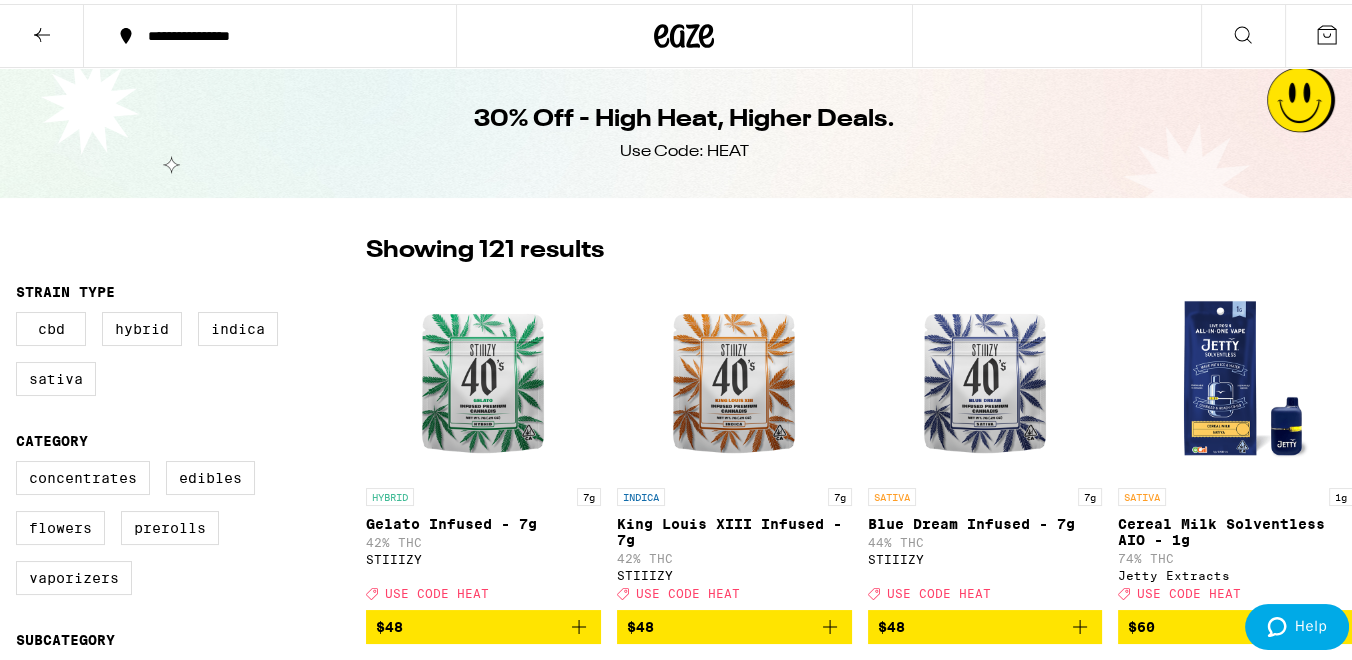 click at bounding box center (42, 32) 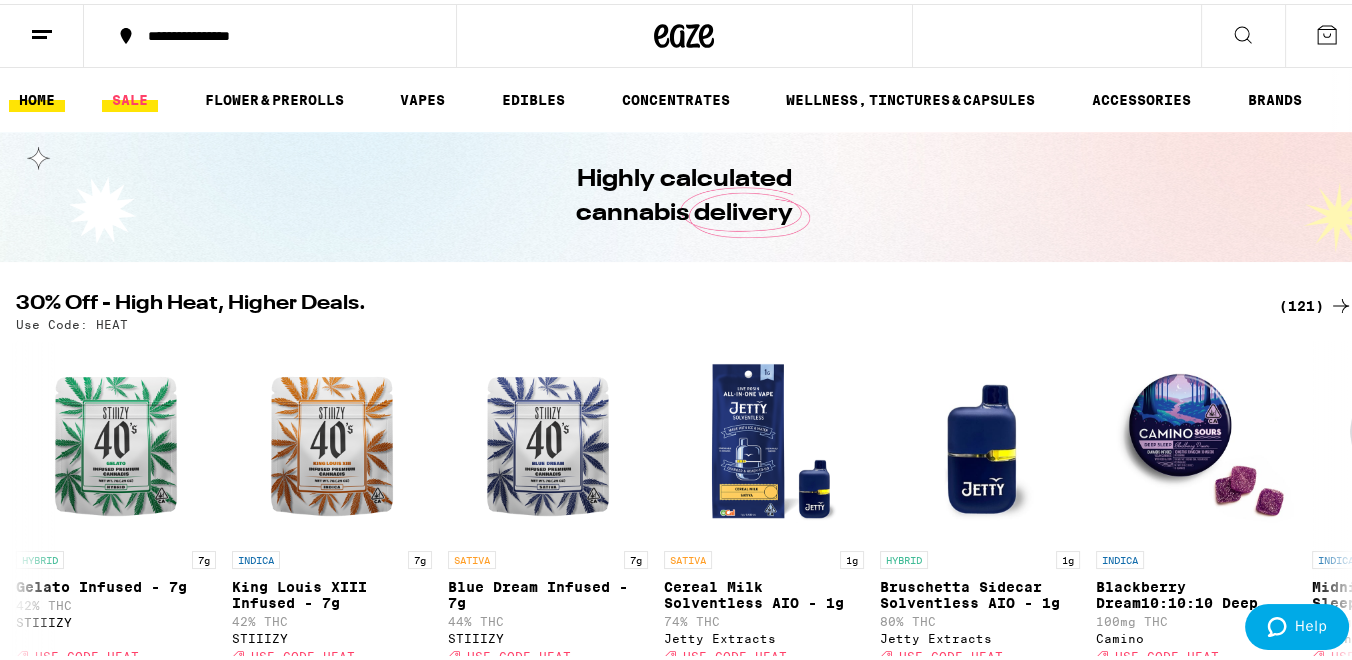 click on "SALE" at bounding box center [130, 96] 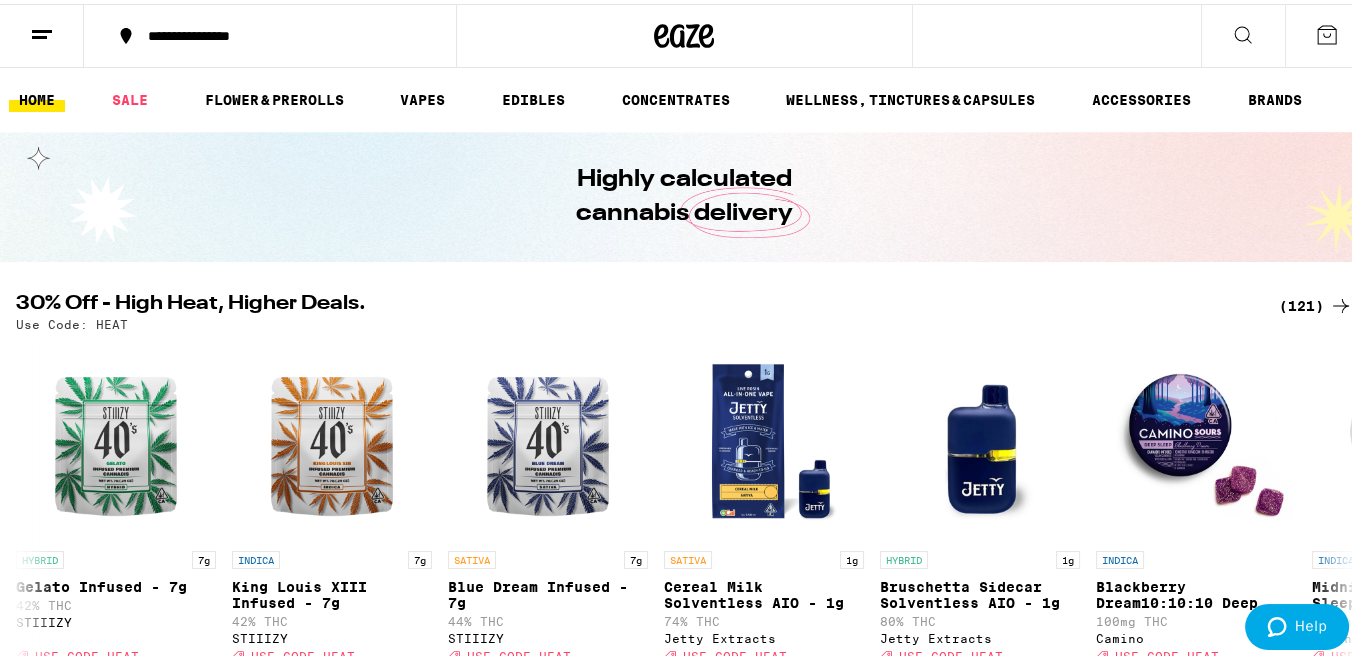 click on "SALE" at bounding box center [130, 96] 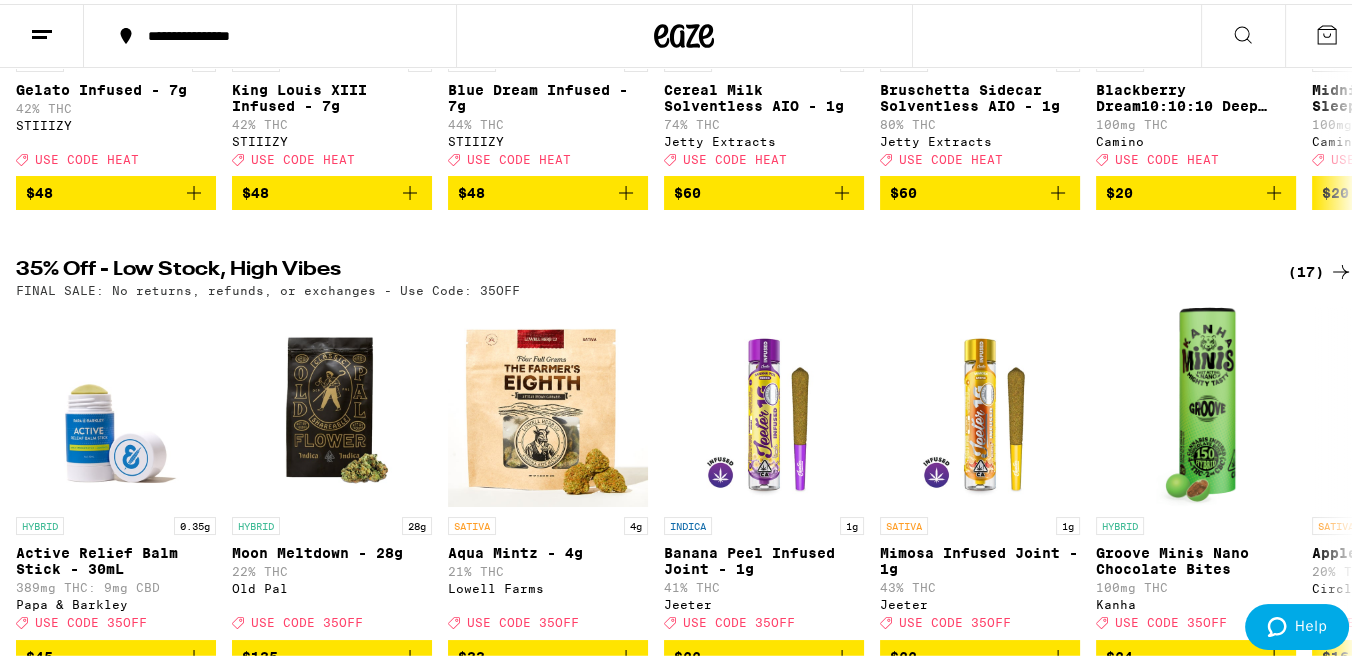 scroll, scrollTop: 666, scrollLeft: 0, axis: vertical 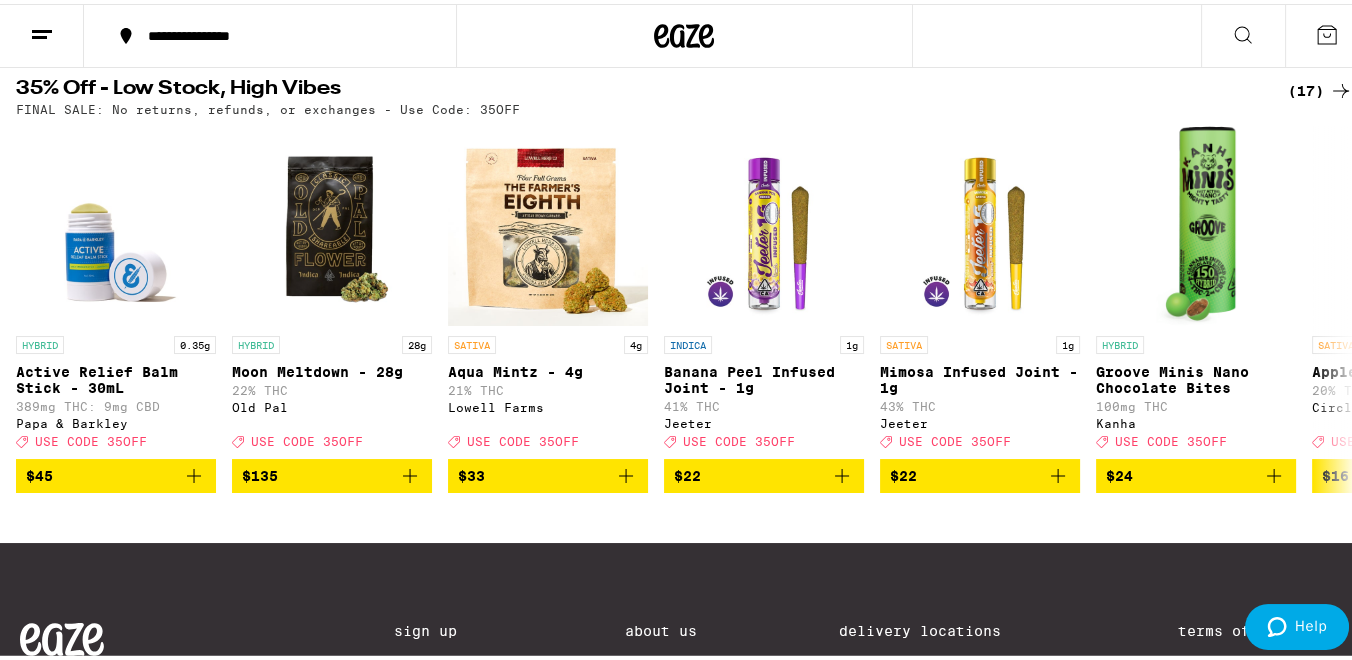 click on "(17)" at bounding box center [1320, 87] 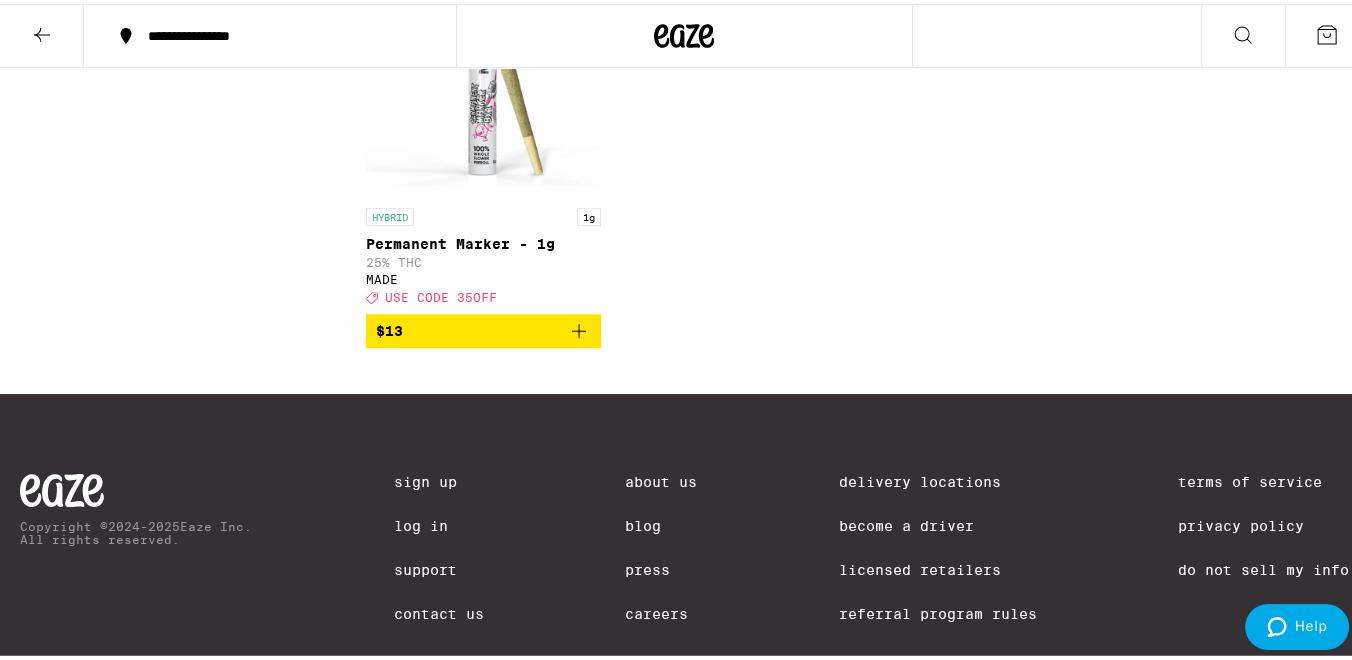 scroll, scrollTop: 1333, scrollLeft: 0, axis: vertical 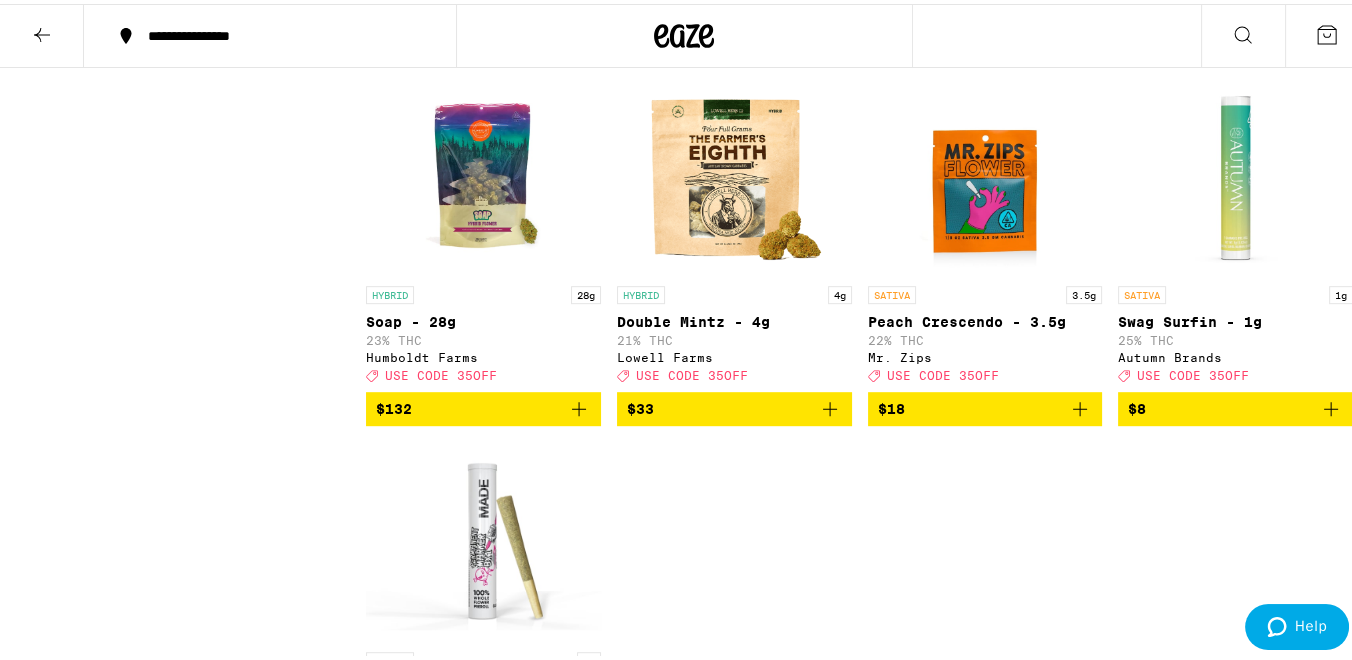 click 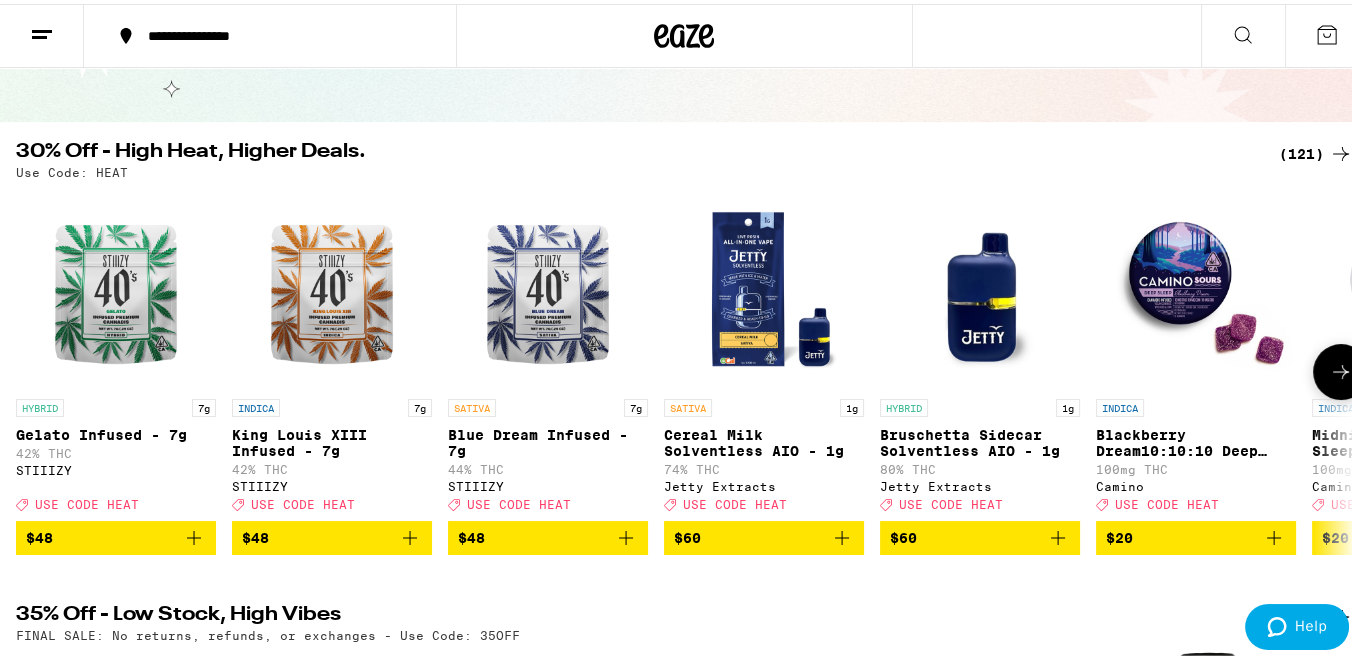 scroll, scrollTop: 111, scrollLeft: 0, axis: vertical 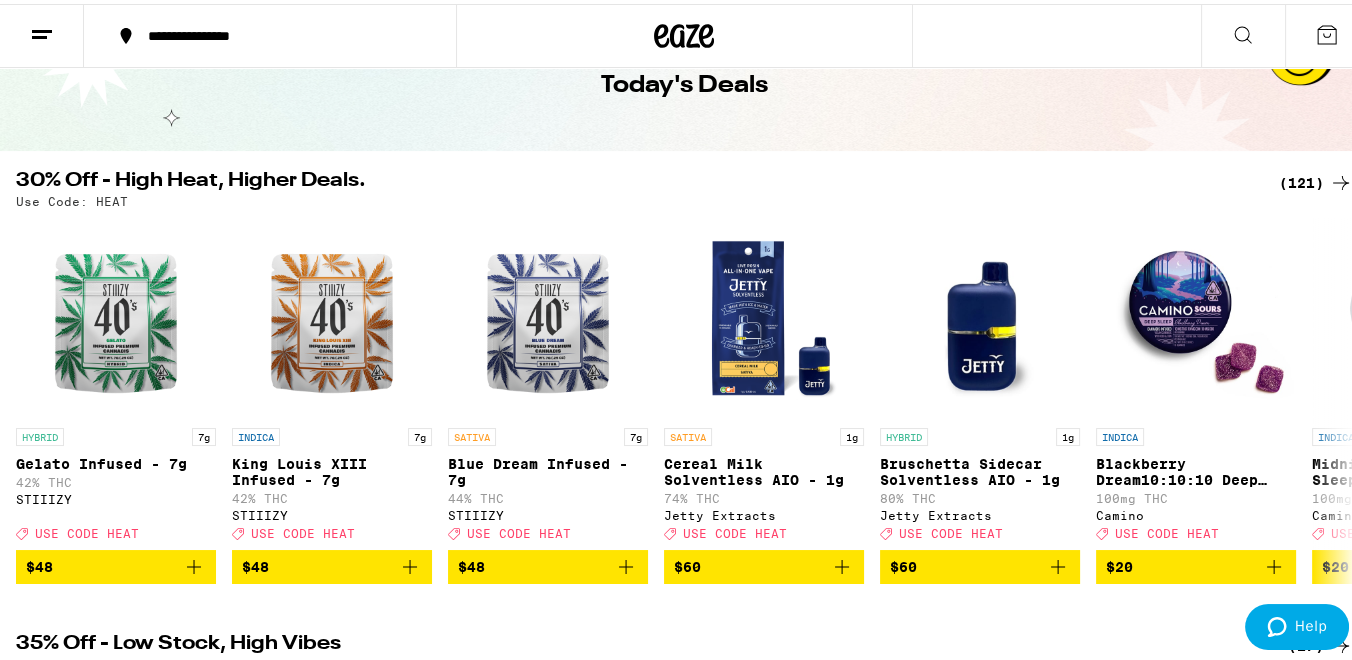 click 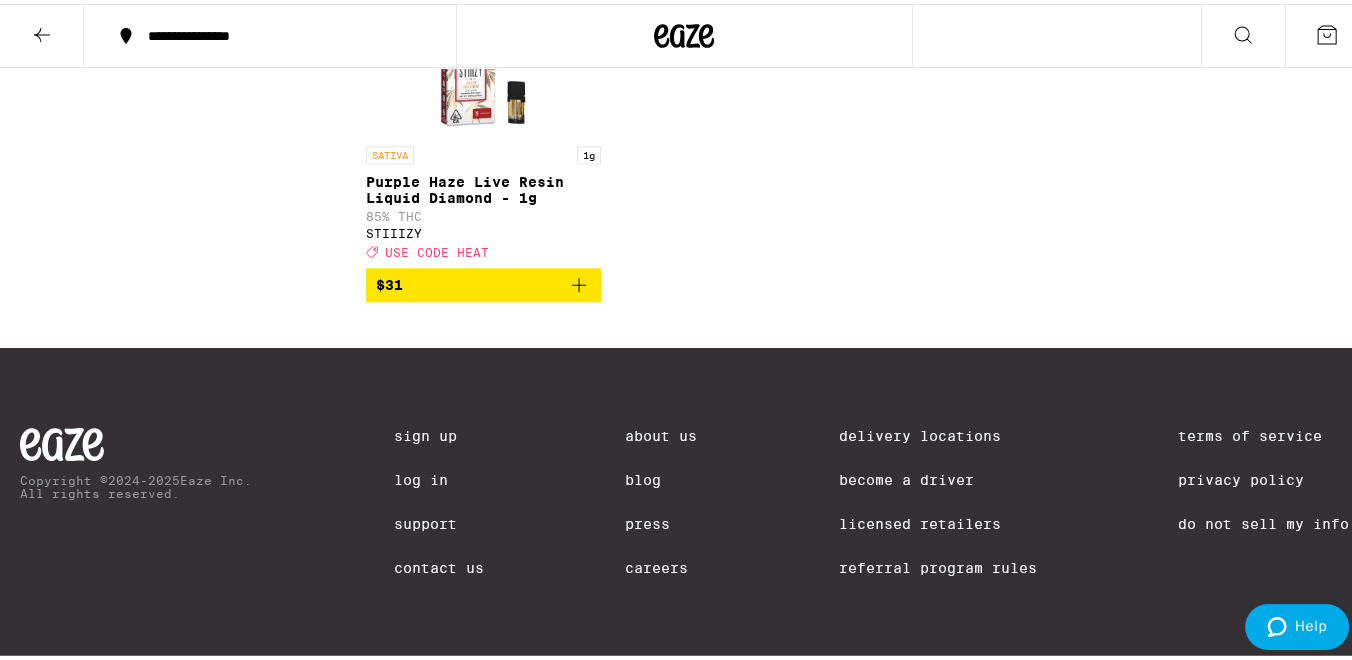 scroll, scrollTop: 12111, scrollLeft: 0, axis: vertical 